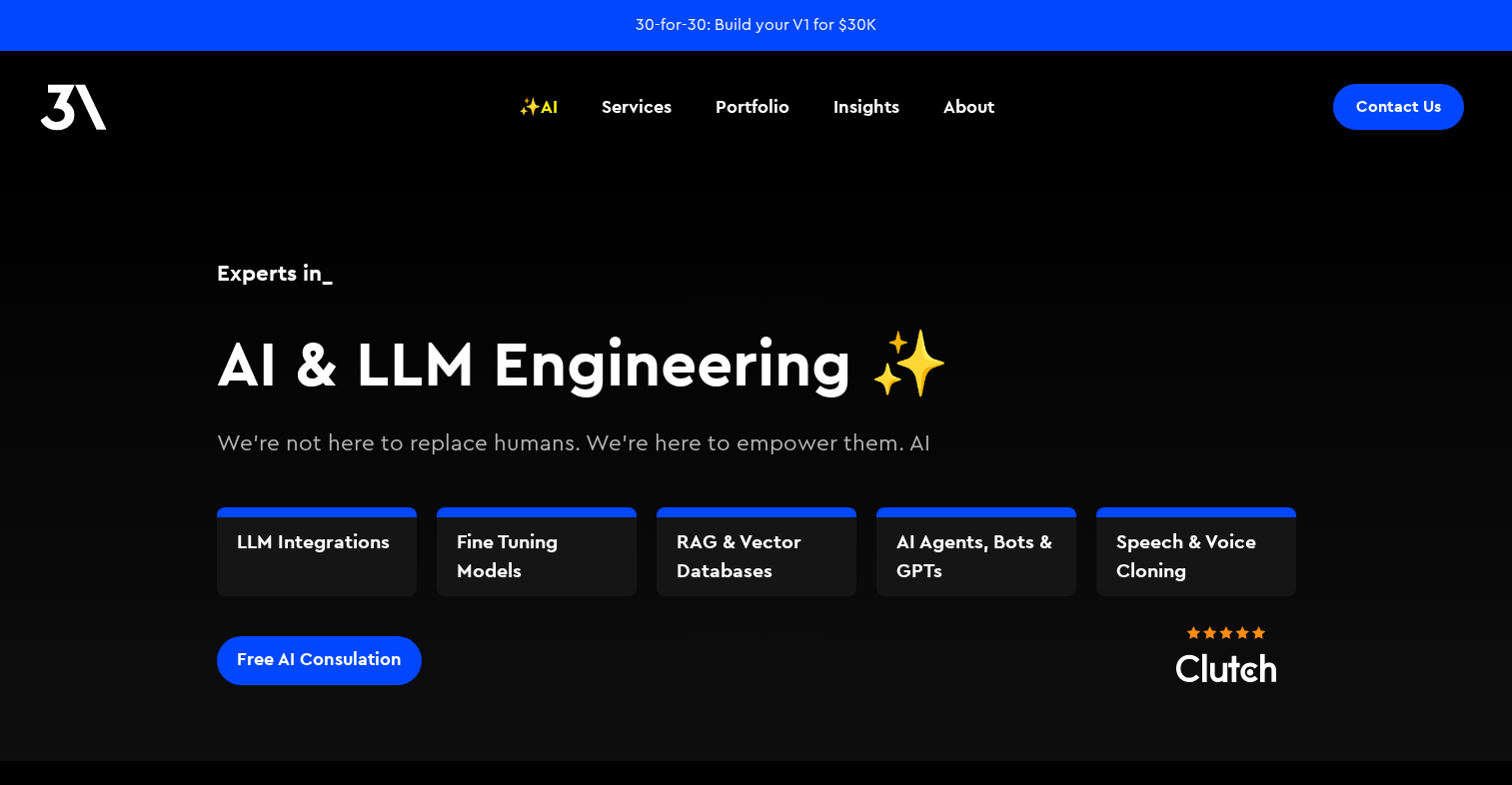 scroll, scrollTop: 0, scrollLeft: 0, axis: both 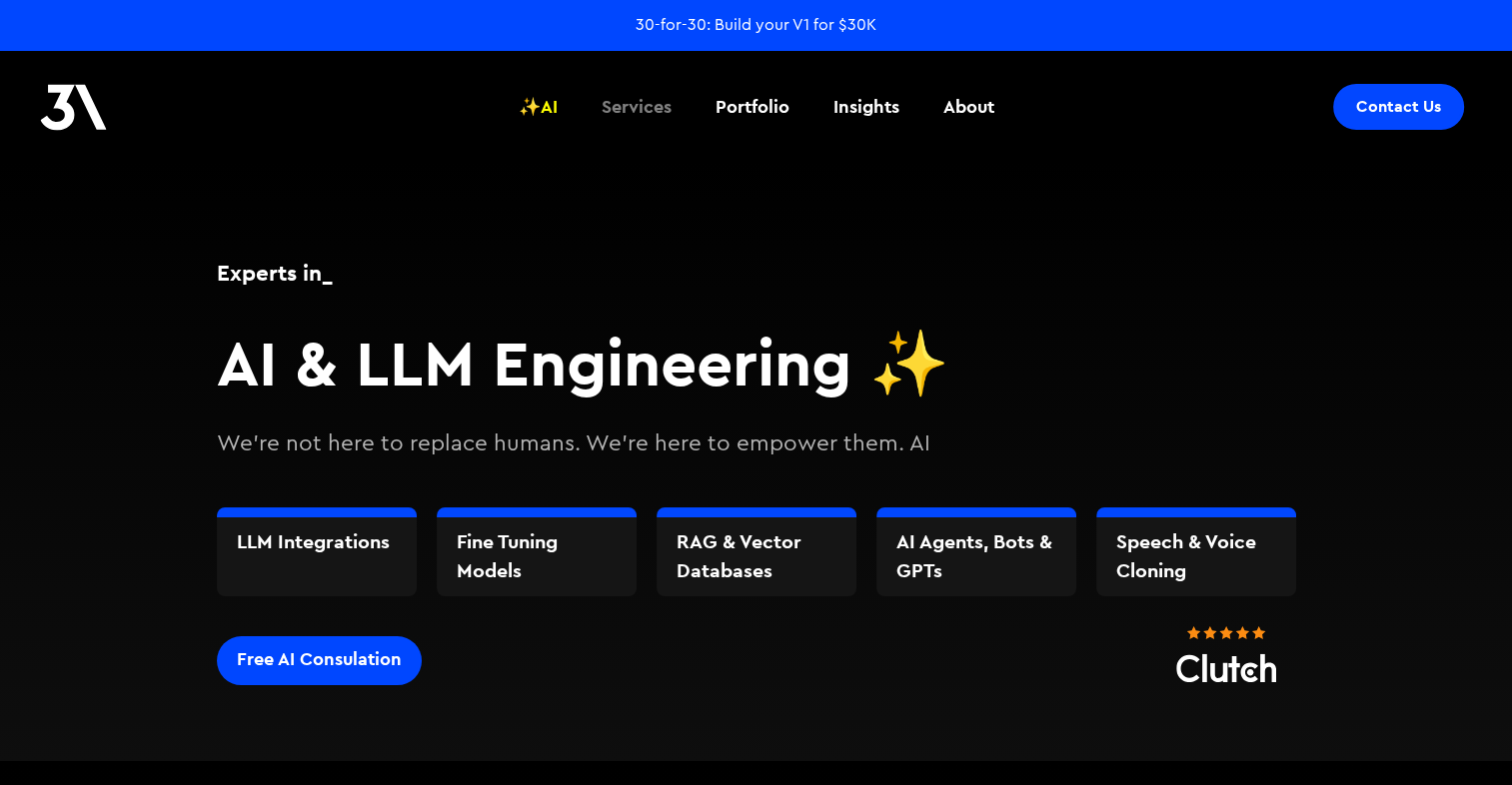 click on "Services" at bounding box center (637, 107) 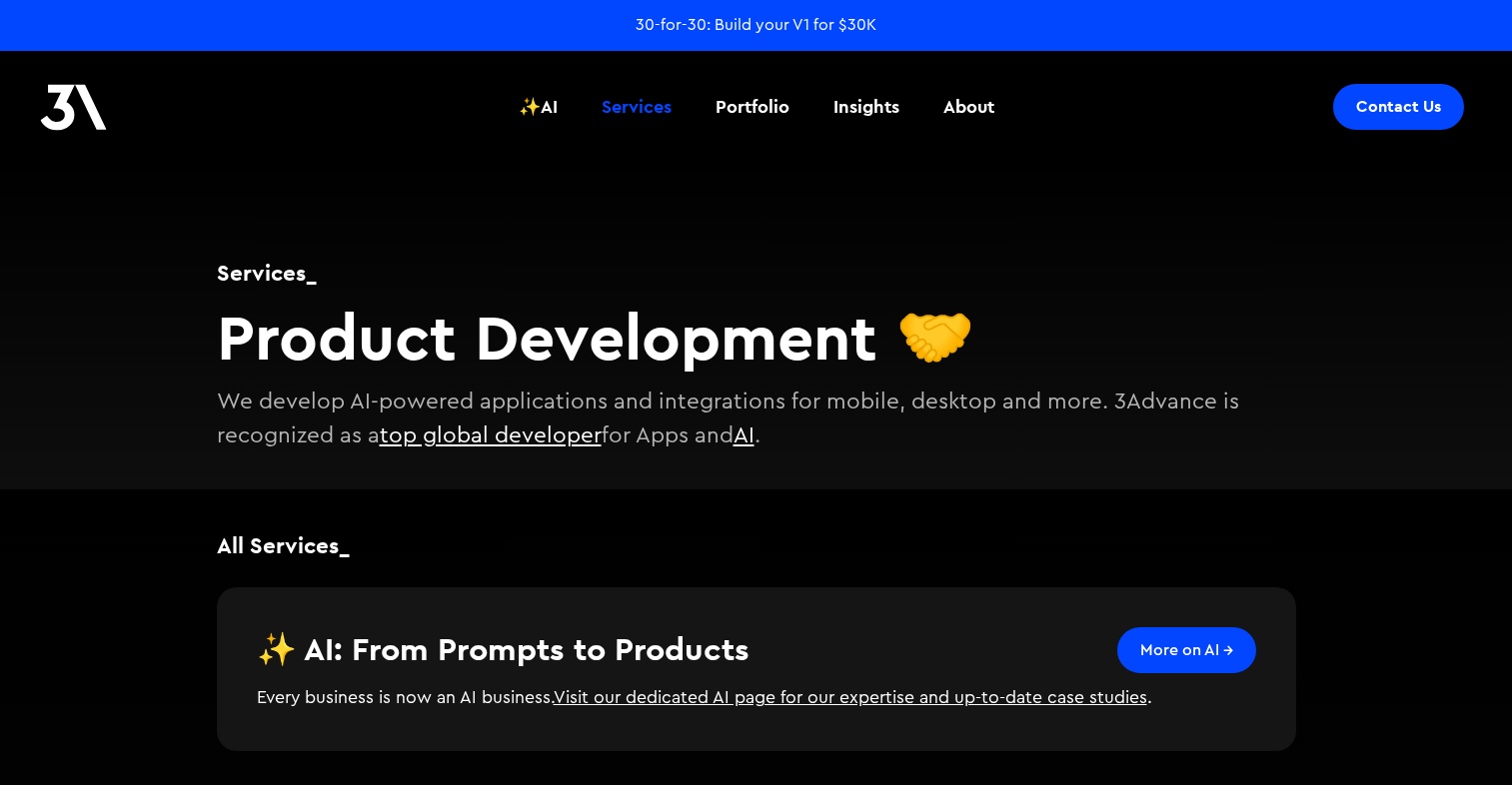 scroll, scrollTop: 0, scrollLeft: 0, axis: both 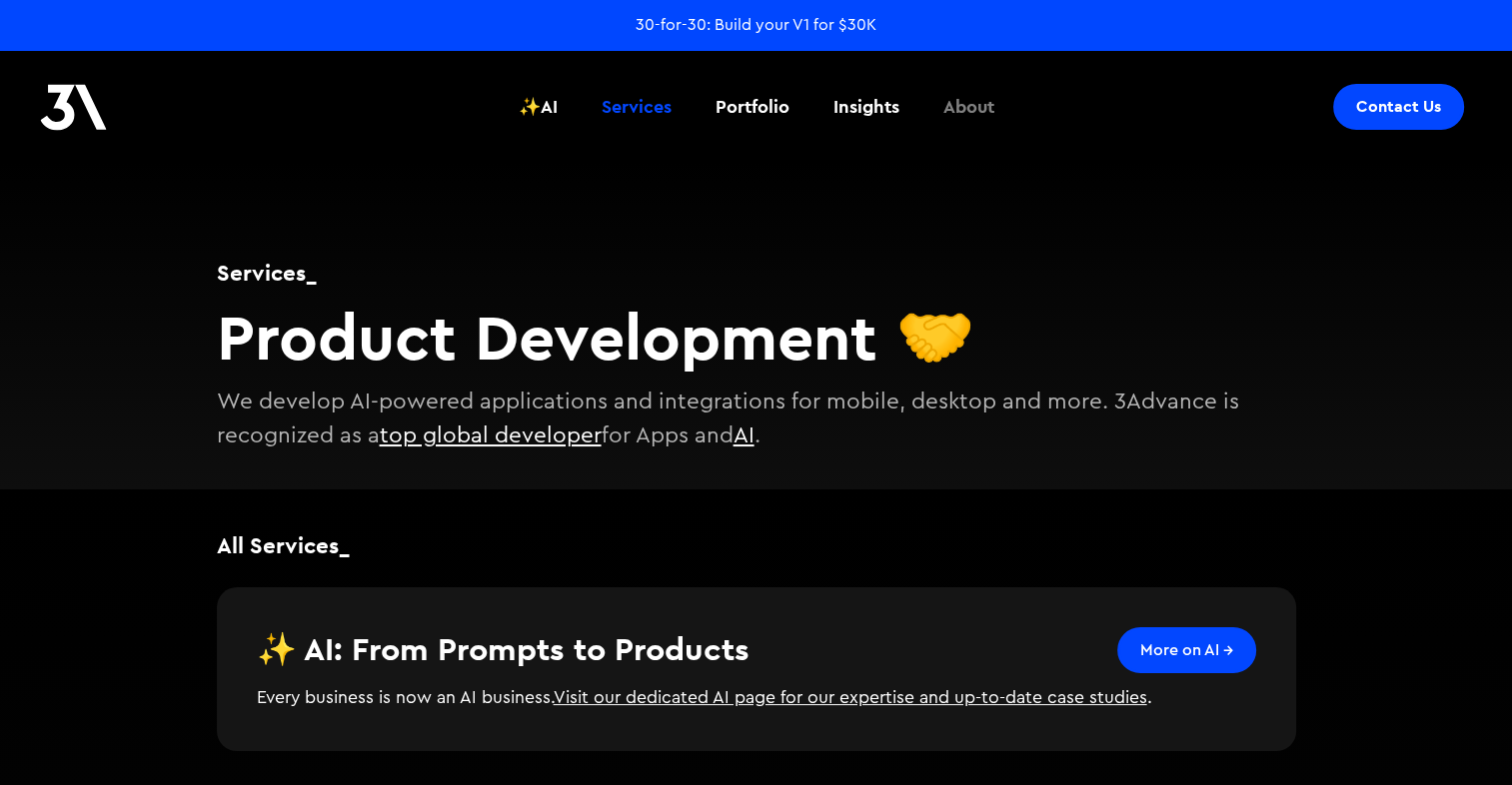 click on "About" at bounding box center (968, 107) 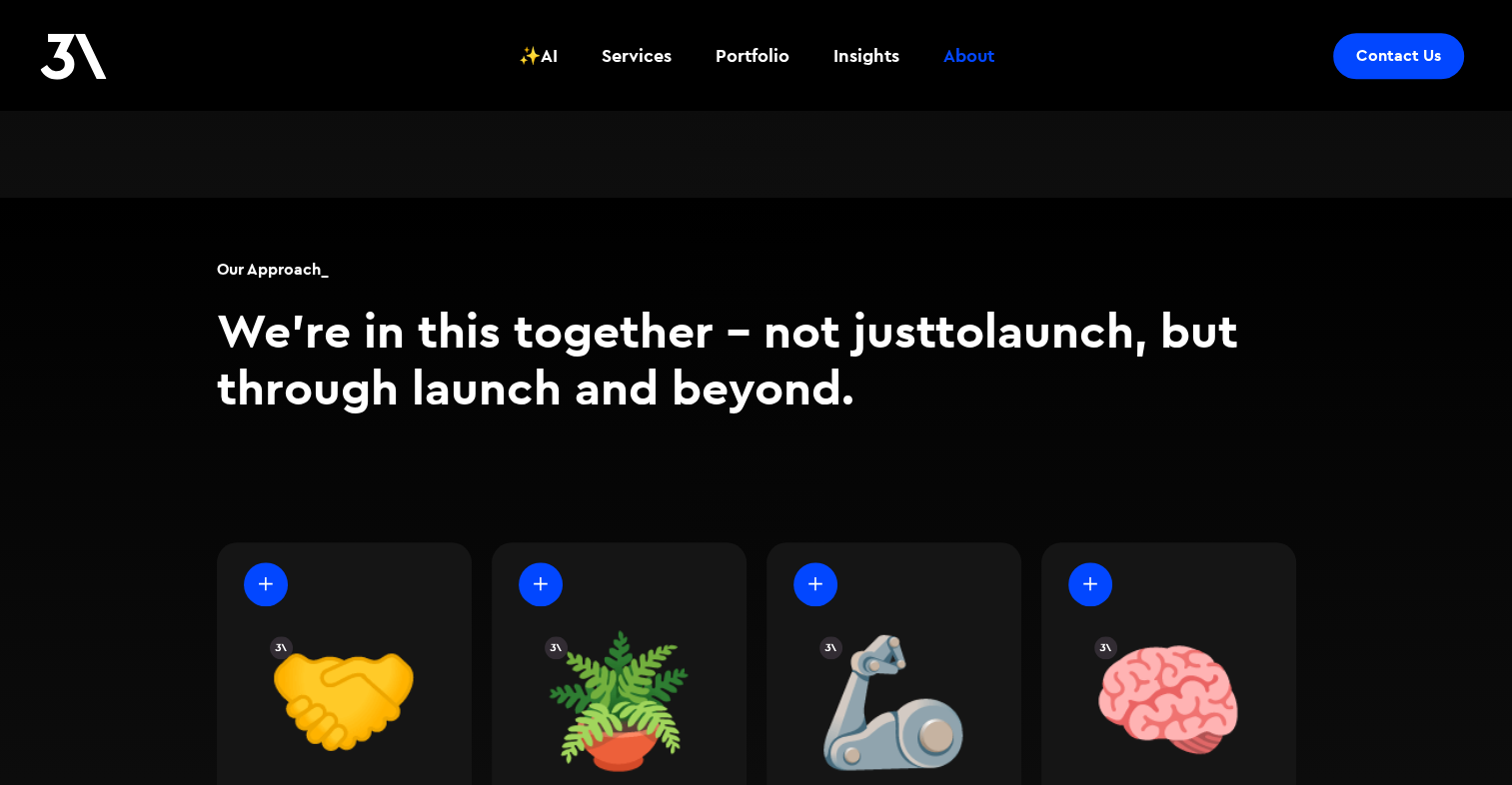scroll, scrollTop: 2097, scrollLeft: 0, axis: vertical 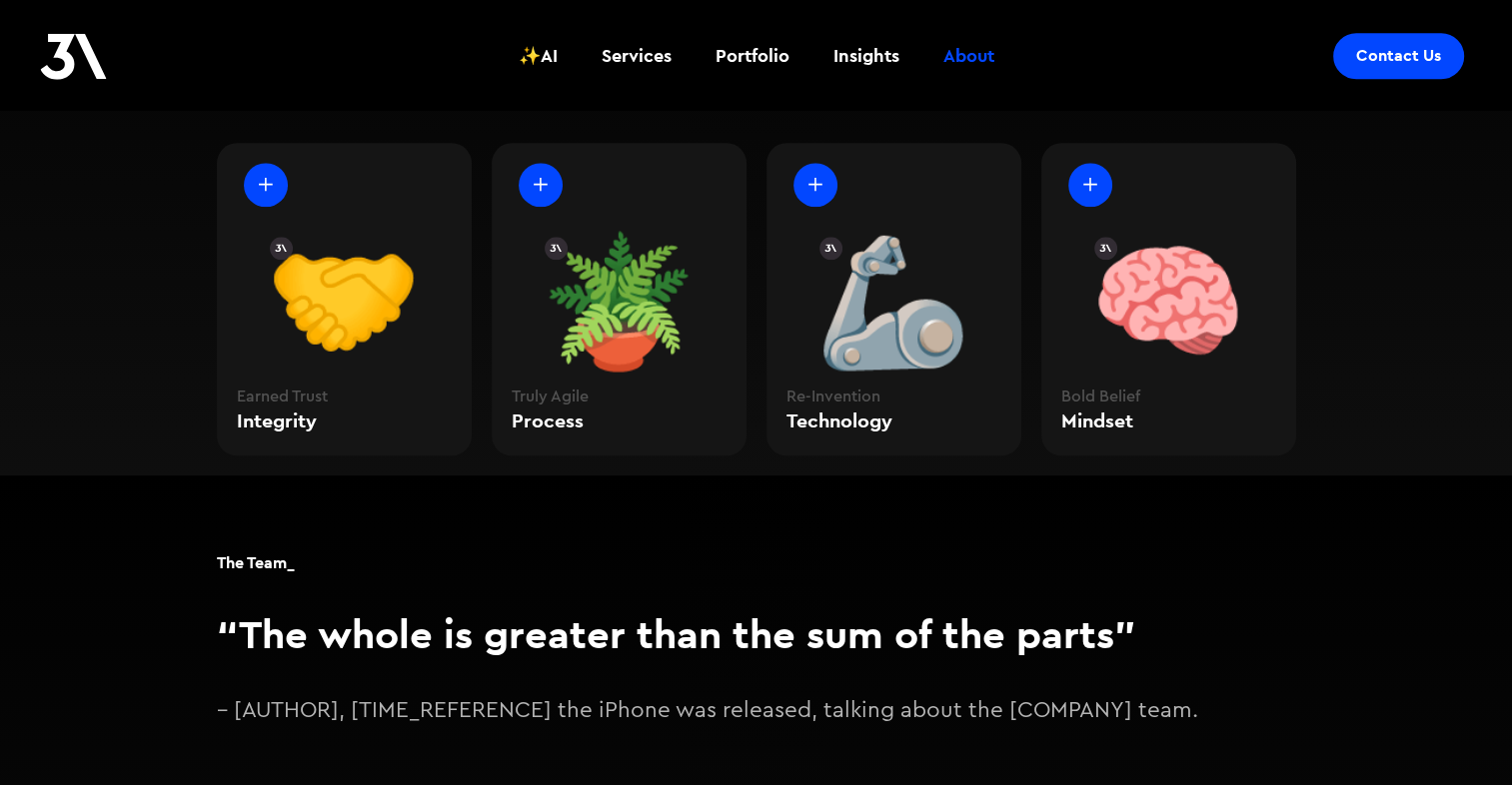 click on "Contact Us" at bounding box center [1398, 56] 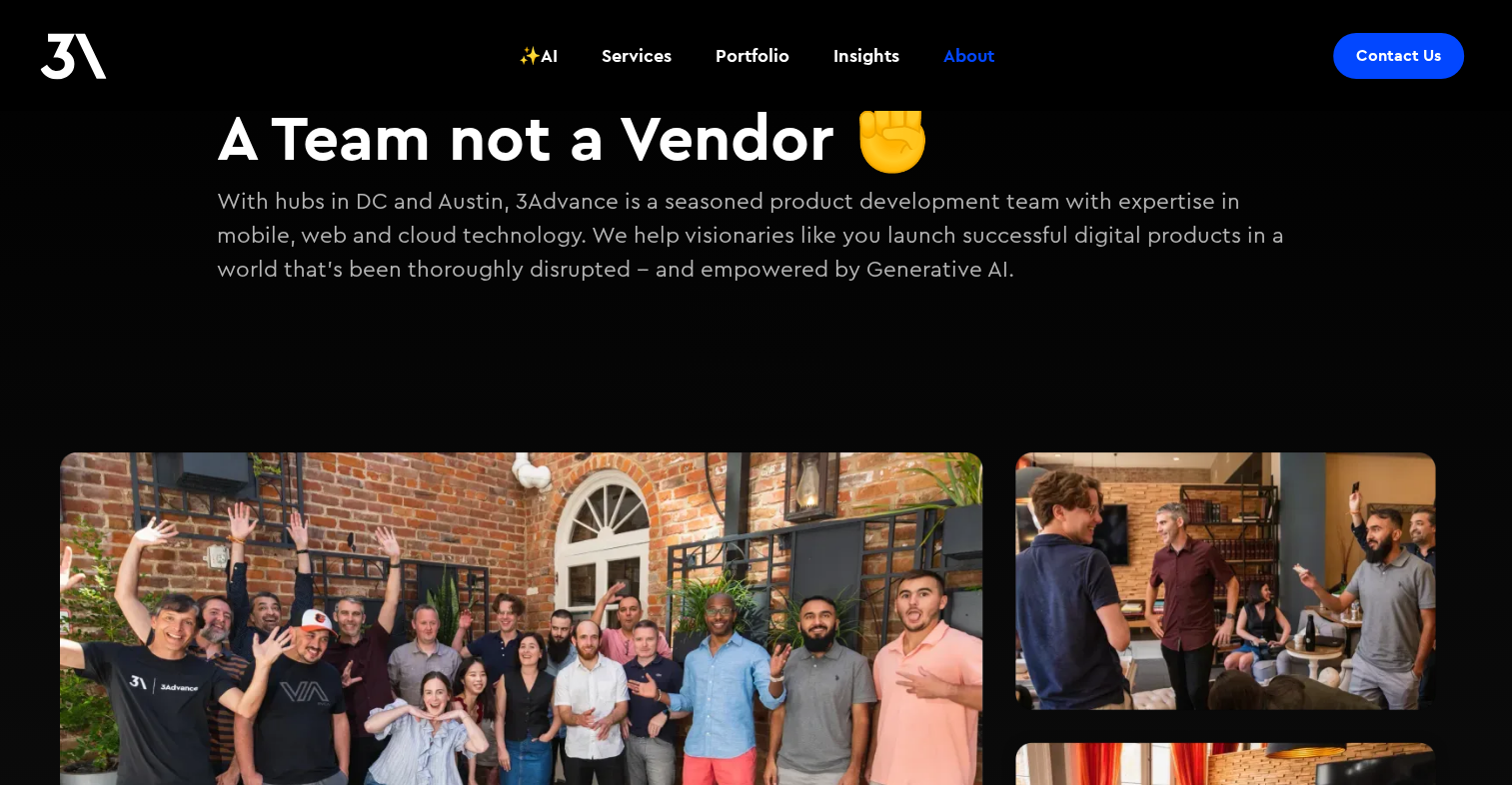 scroll, scrollTop: 0, scrollLeft: 0, axis: both 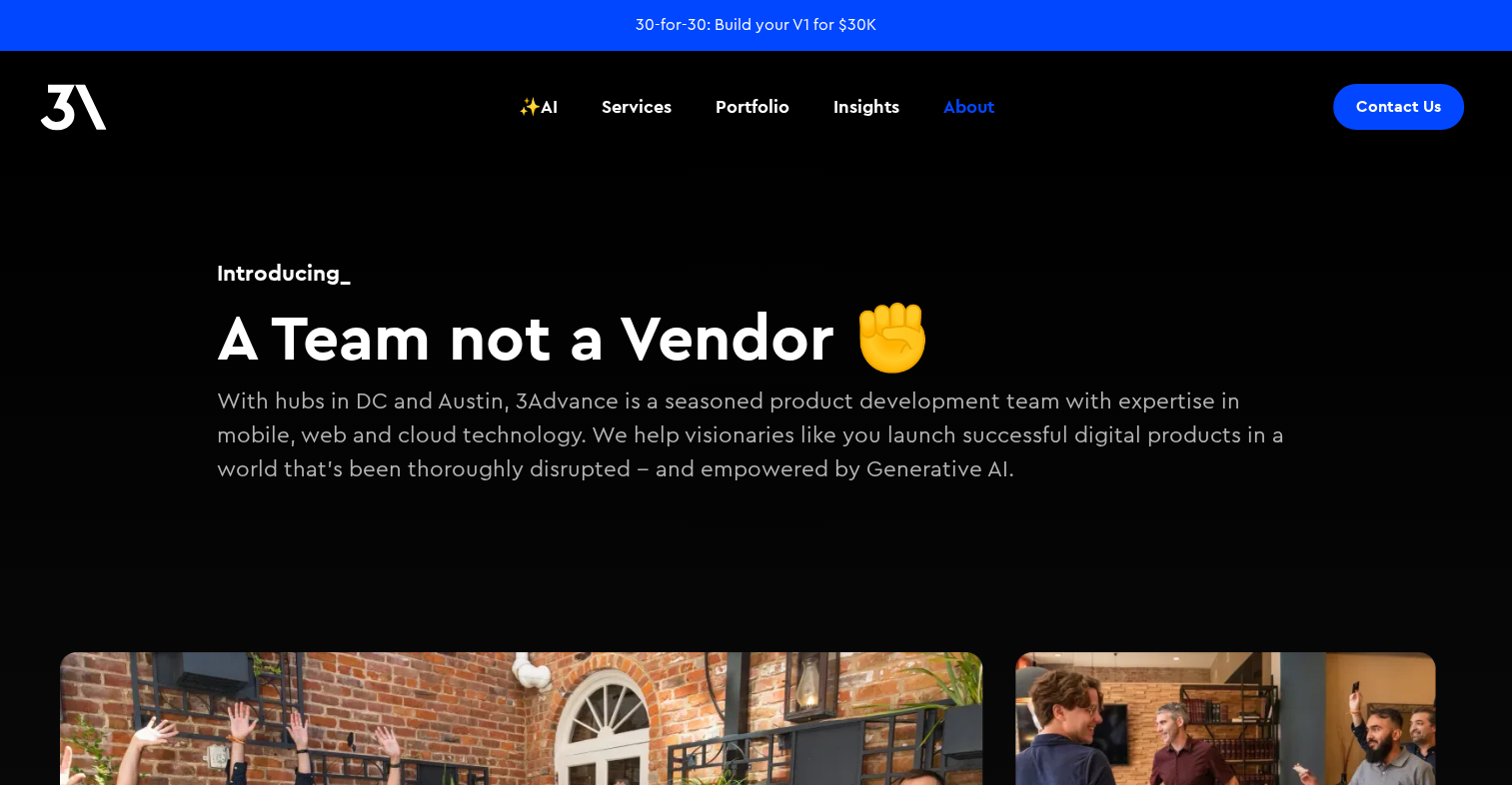 click on "Contact Us" at bounding box center (1398, 107) 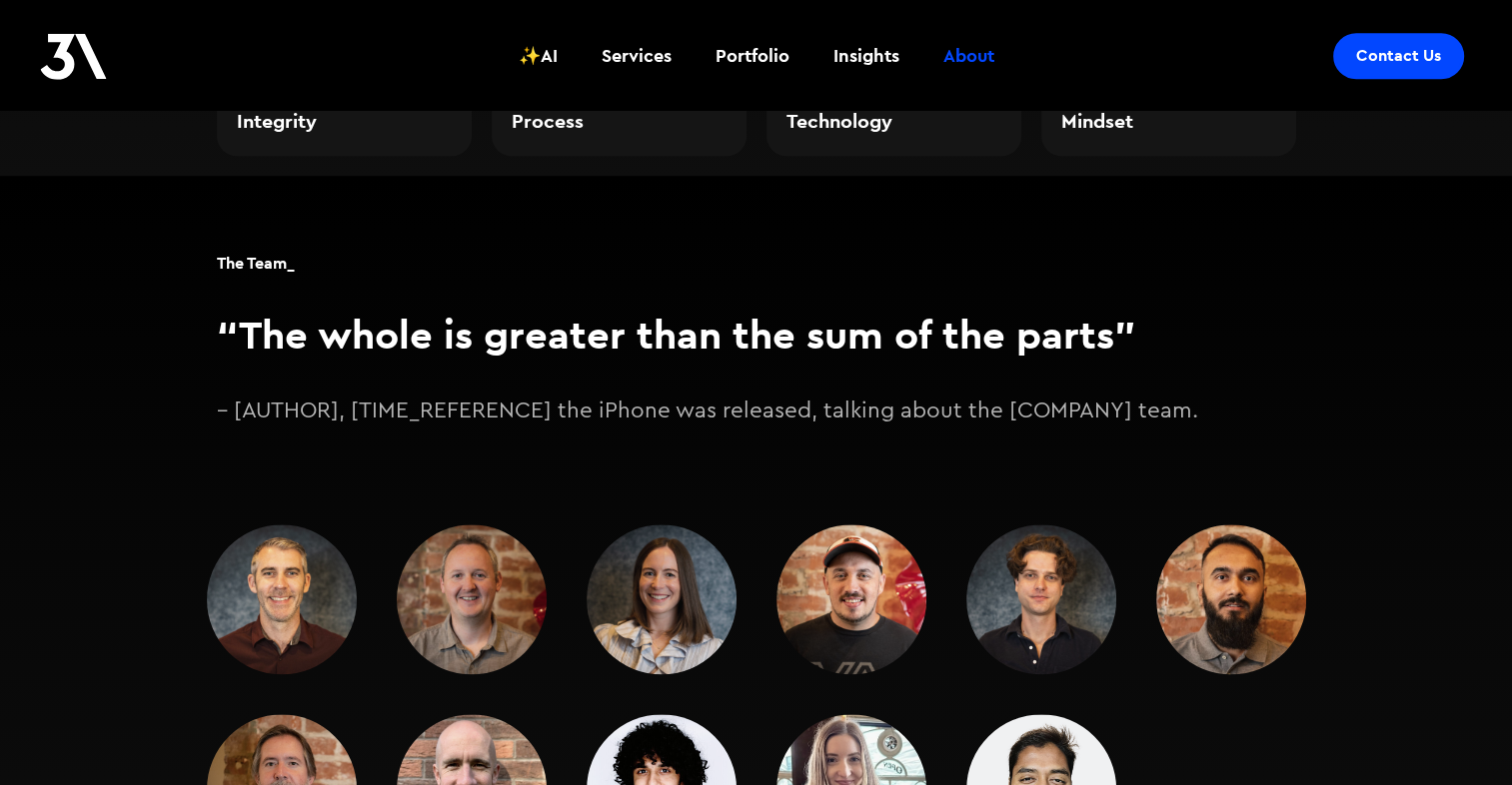 scroll, scrollTop: 3108, scrollLeft: 0, axis: vertical 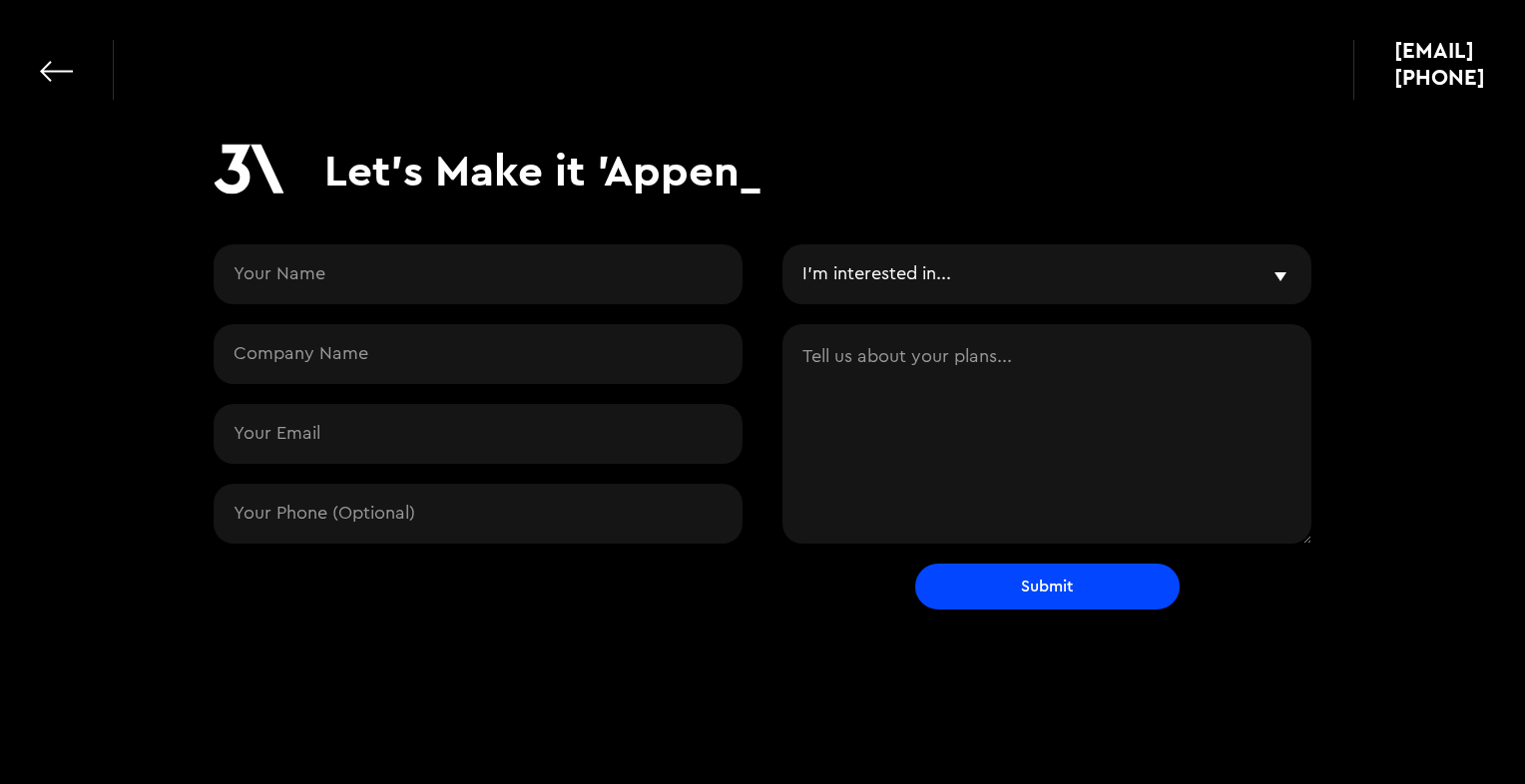 click at bounding box center (478, 274) 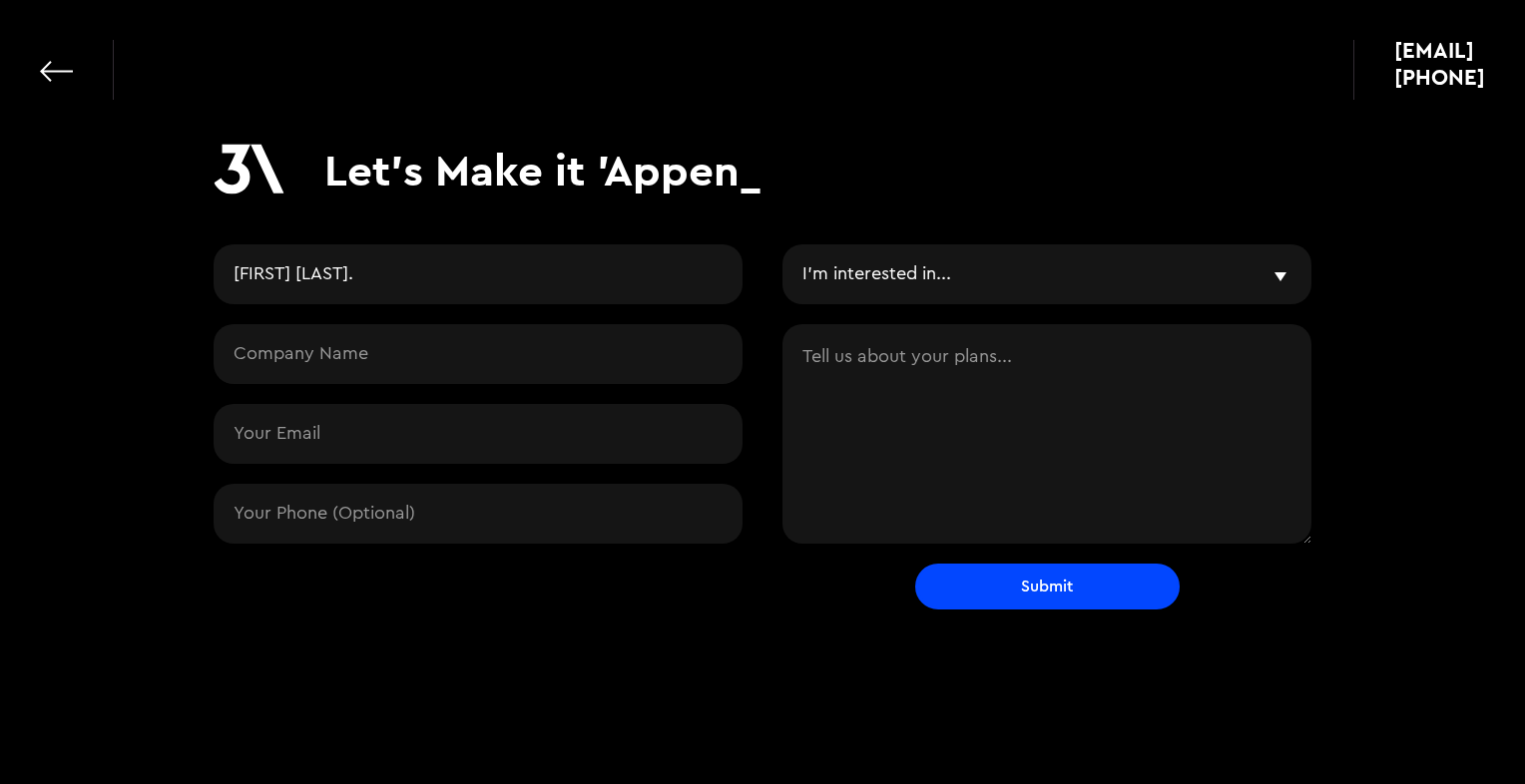 type on "Ross J." 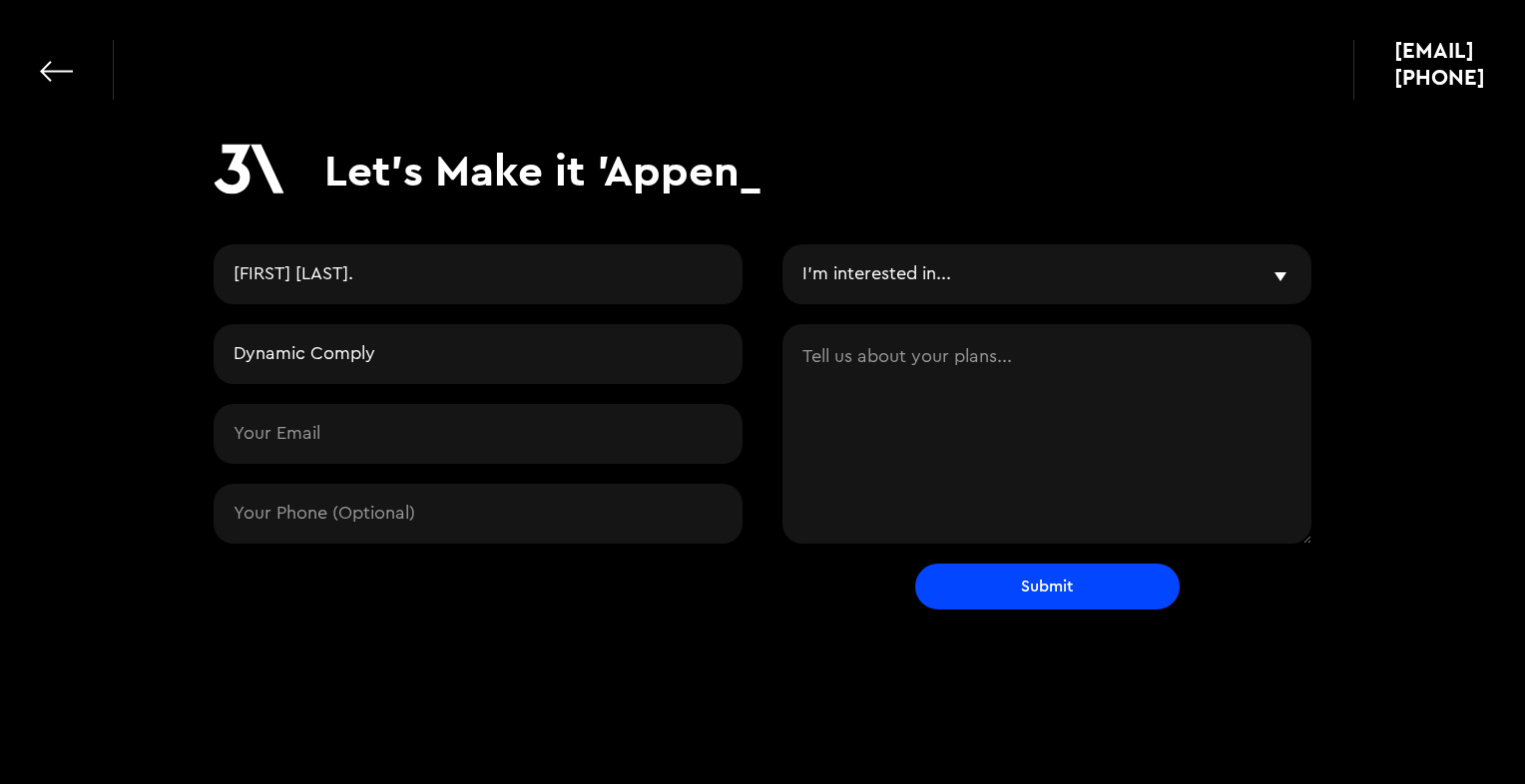 type on "Dynamic Comply" 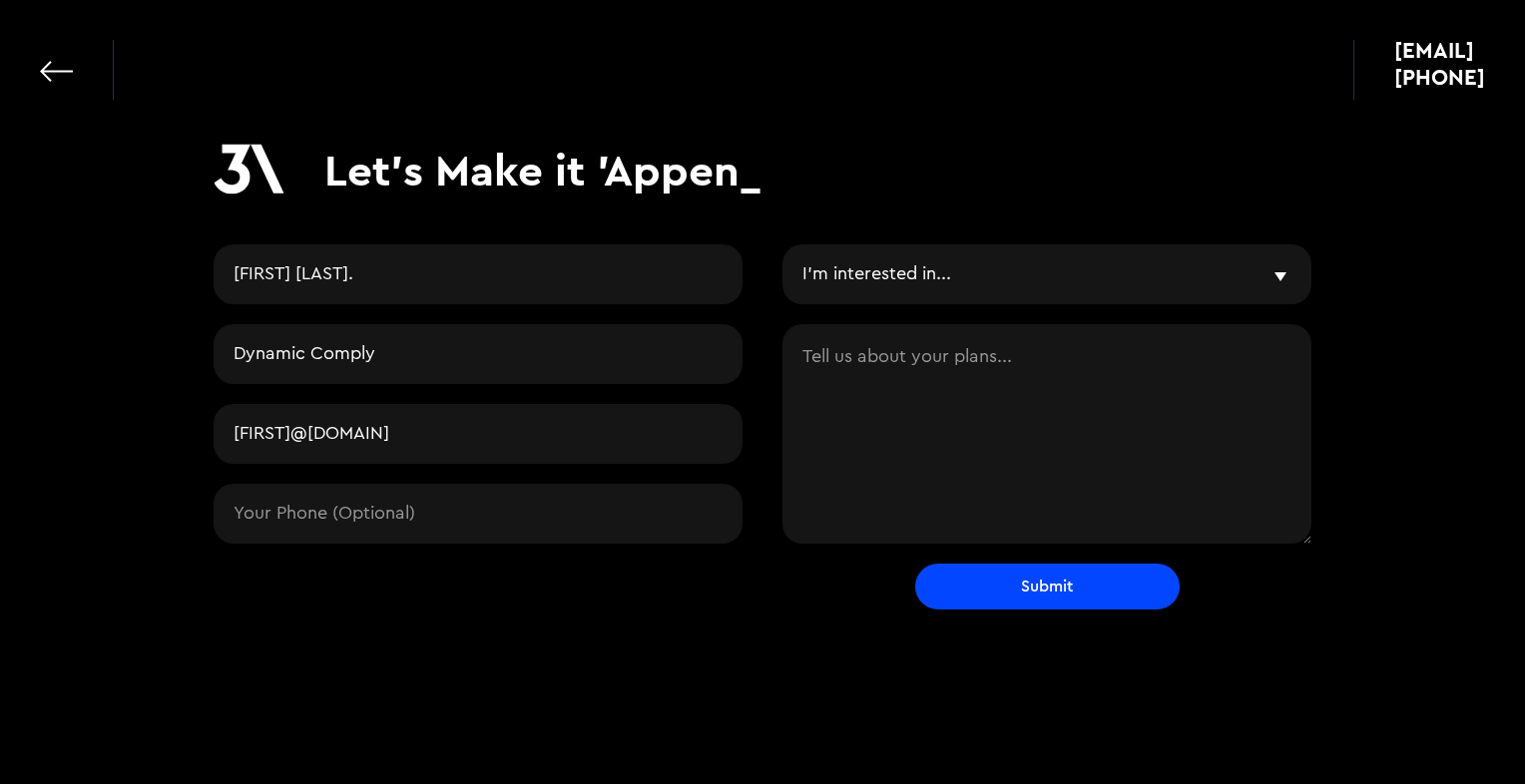 type on "Ross@dynamiccomply.com" 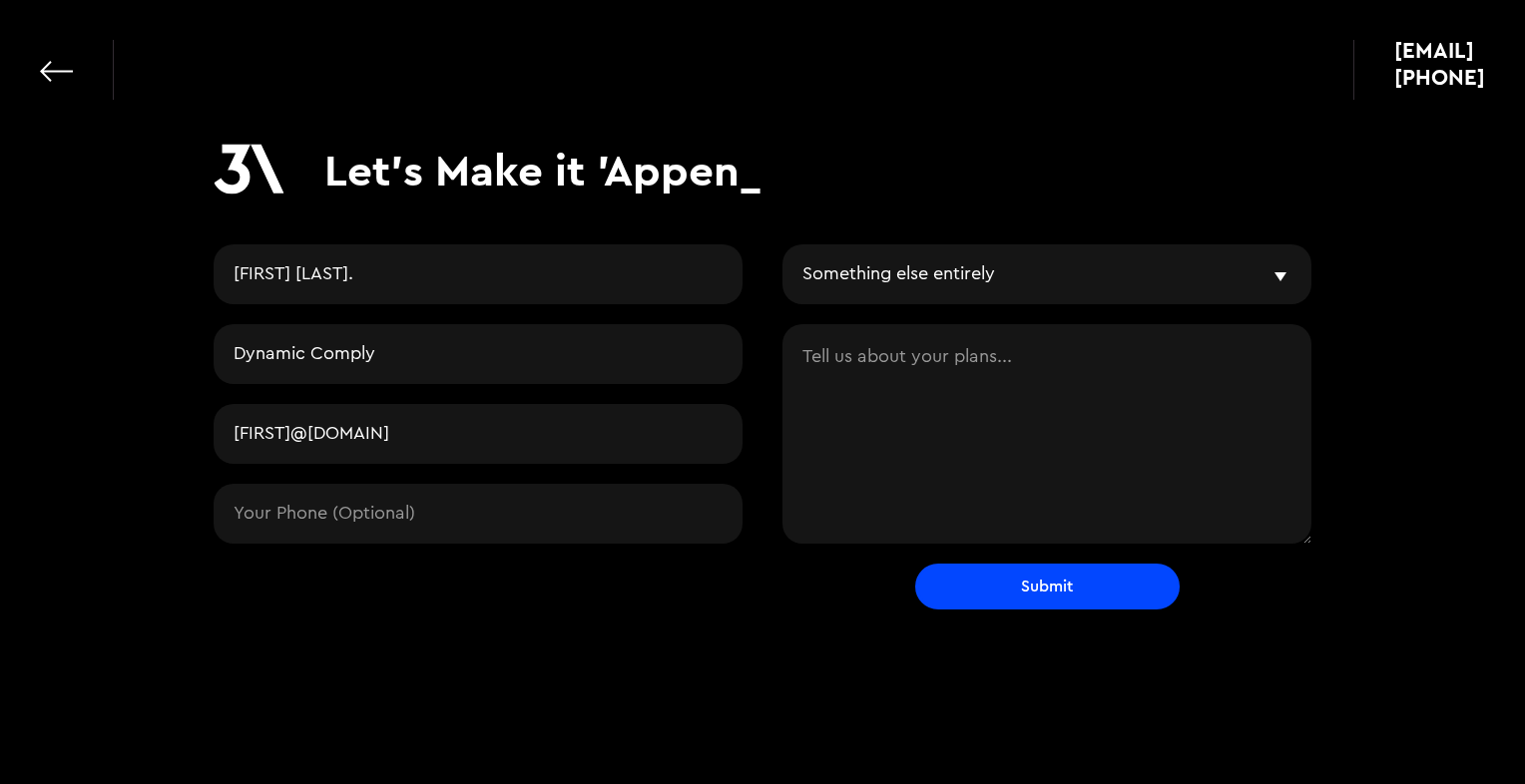 click on "I'm interested in... Free Workshop (AI/Product) Gen-AI, LLMs, RAG Mobile or Web Applications Your App v1: 30 for $30k Promo Something else entirely" at bounding box center [1047, 274] 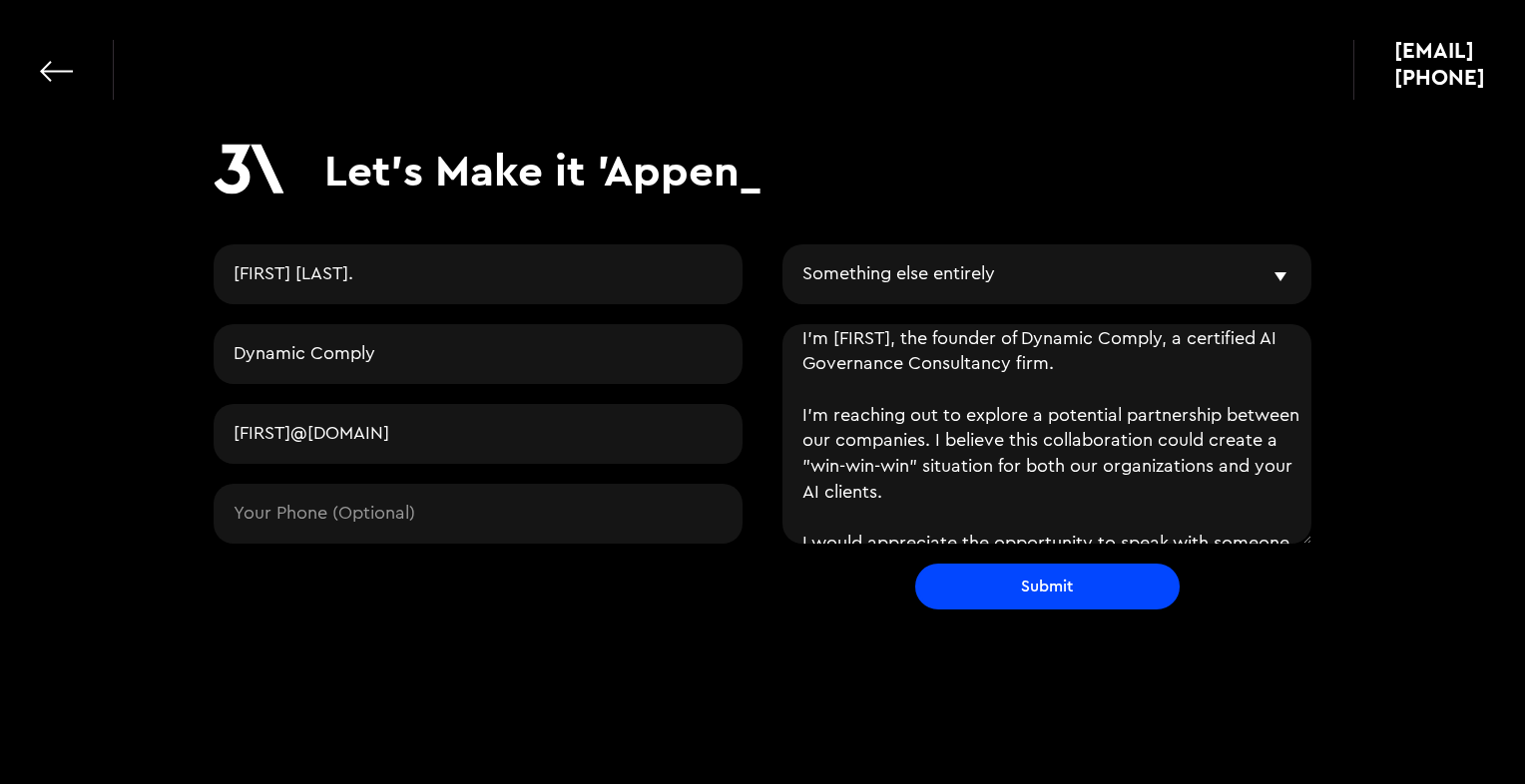 scroll, scrollTop: 0, scrollLeft: 0, axis: both 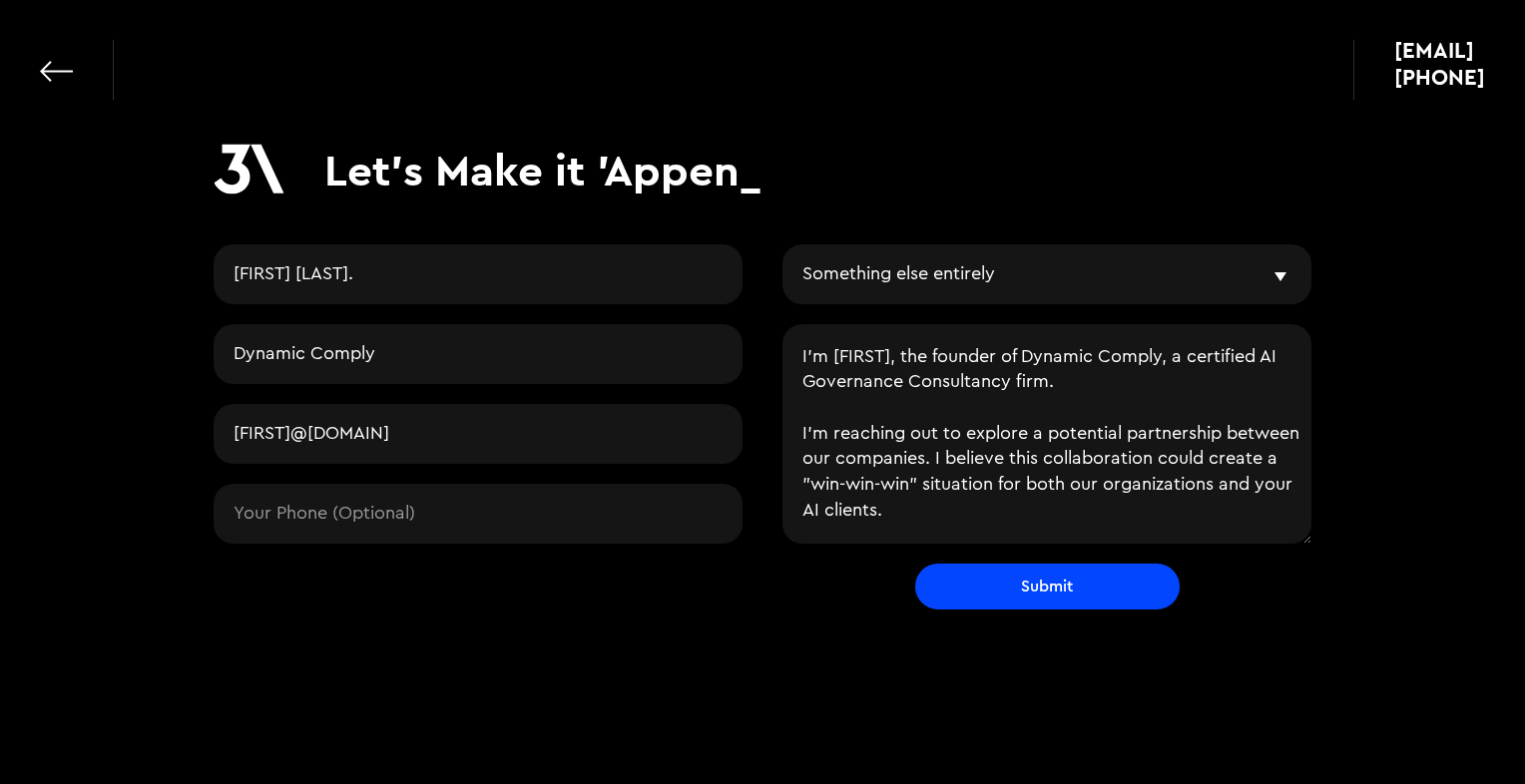 type on "I'm Ross, the founder of Dynamic Comply, a certified AI Governance Consultancy firm.
I'm reaching out to explore a potential partnership between our companies. I believe this collaboration could create a "win-win-win" situation for both our organizations and your AI clients.
I would appreciate the opportunity to speak with someone on your team to discuss my ideas and demonstrate how we can add value to your current offerings and services.
I look forward to speaking with you soon." 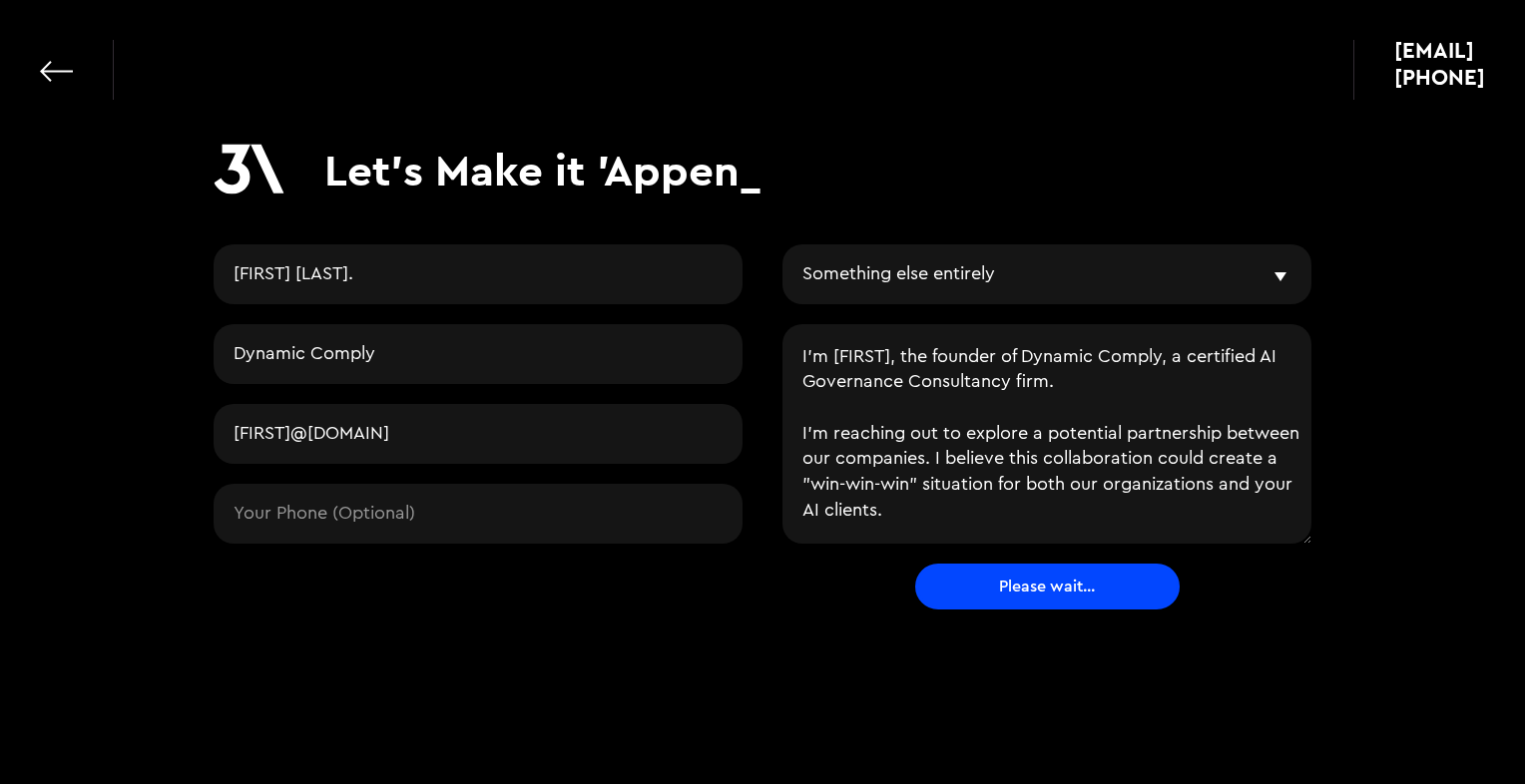 click on "[PHONE]" at bounding box center (1439, 77) 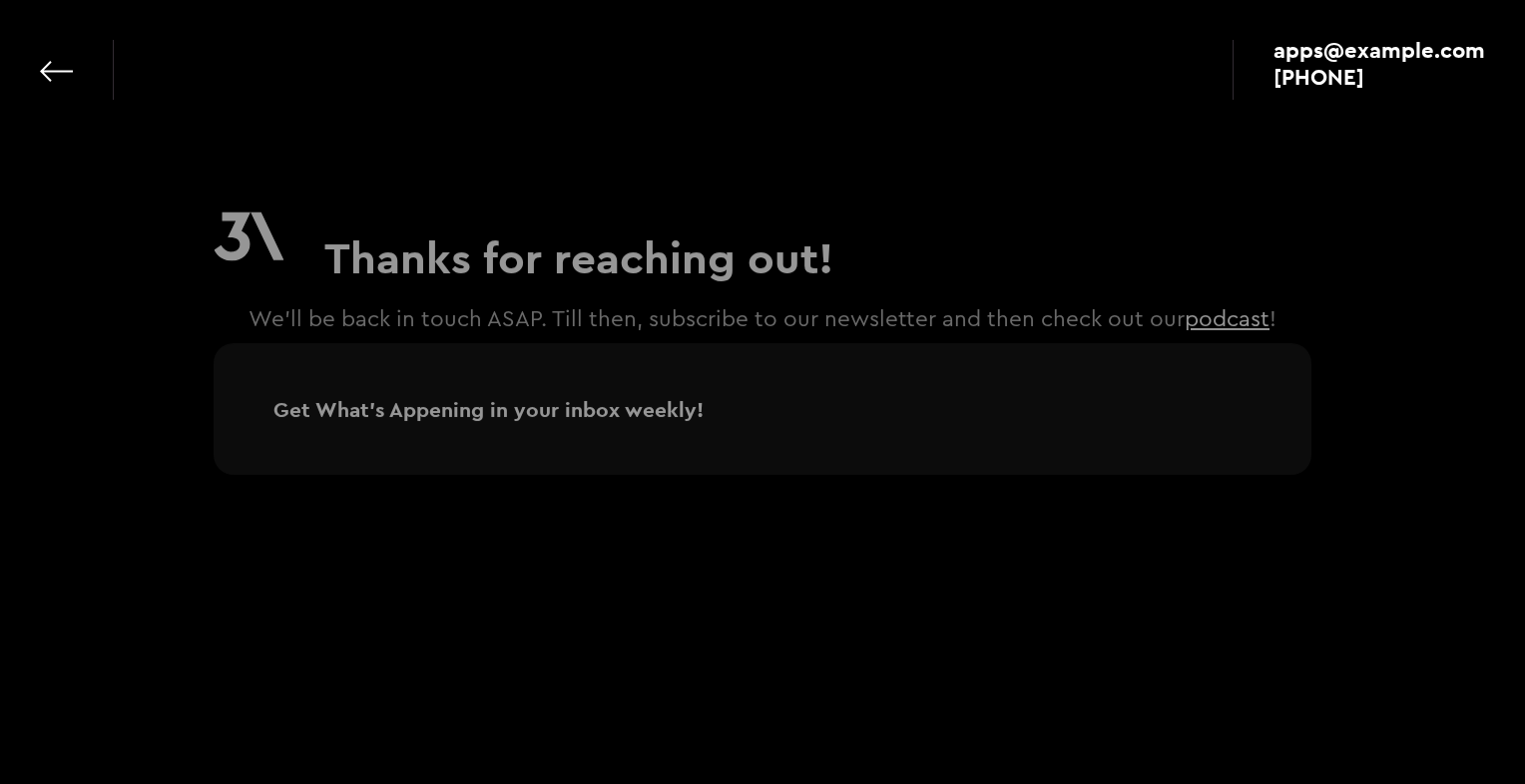 scroll, scrollTop: 0, scrollLeft: 0, axis: both 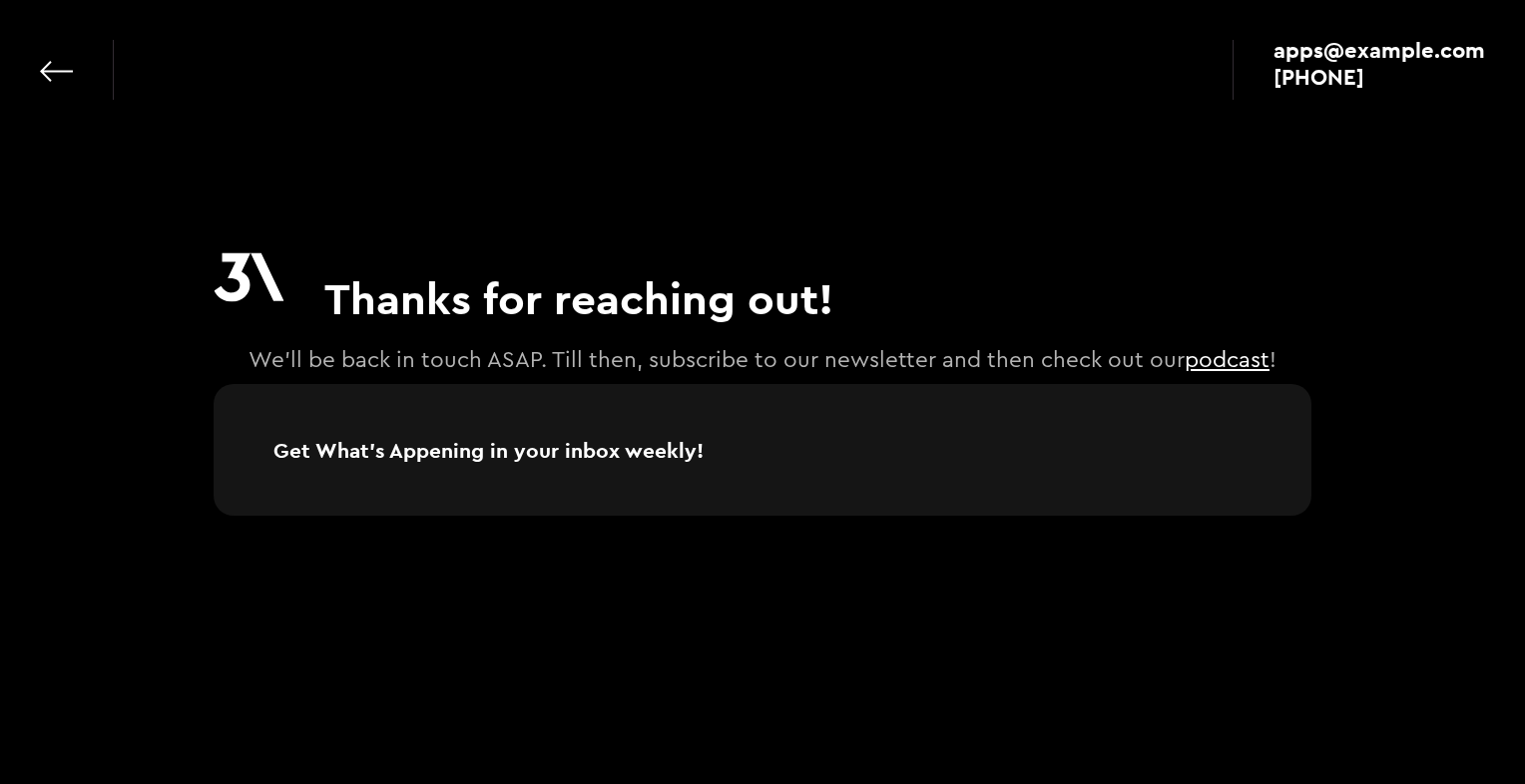 click on "Thanks for reaching out! We'll be back in touch ASAP. Till then, subscribe to our newsletter and then check out our  podcast ! Get What's Appening in your inbox weekly!" at bounding box center [762, 374] 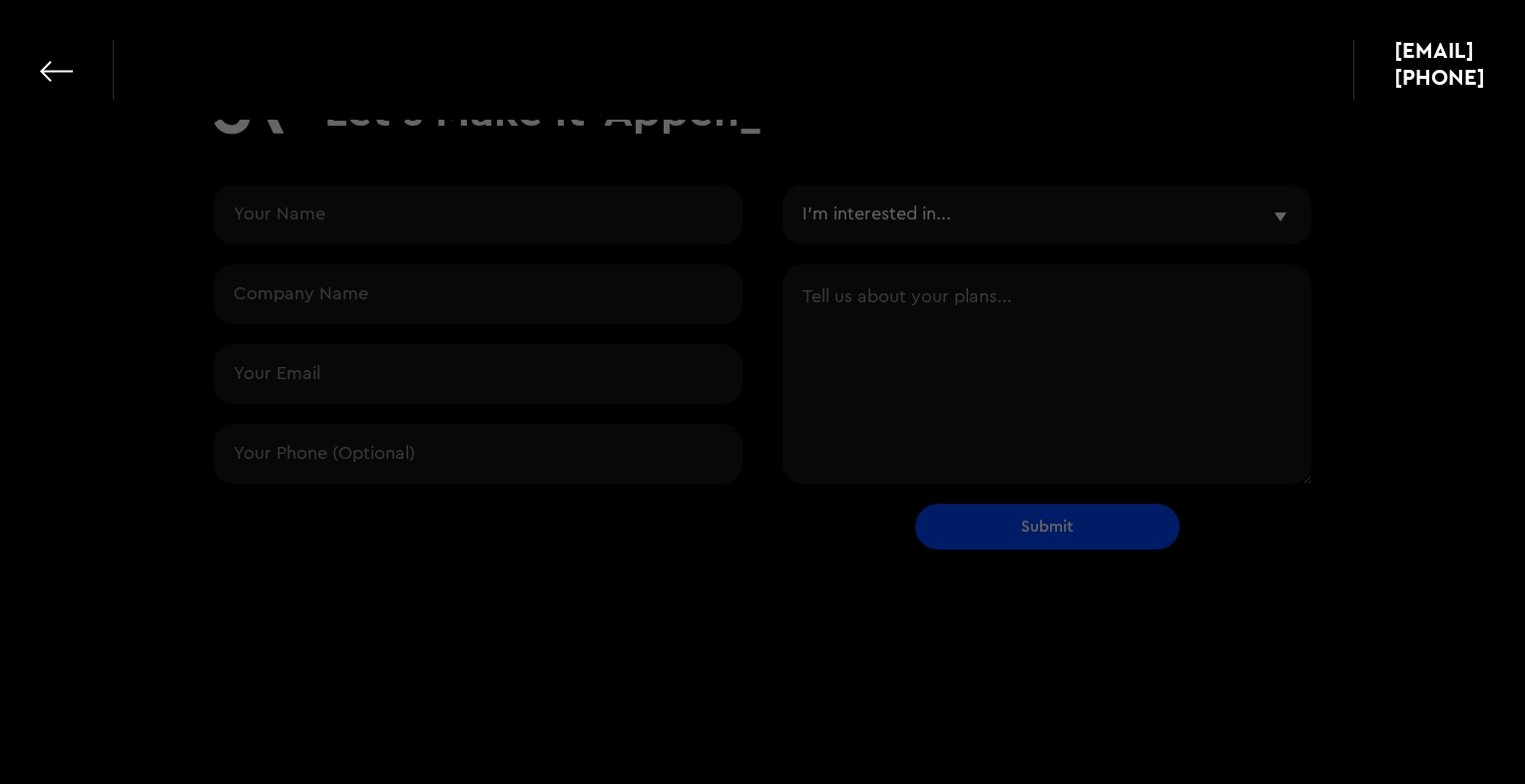 scroll, scrollTop: 0, scrollLeft: 0, axis: both 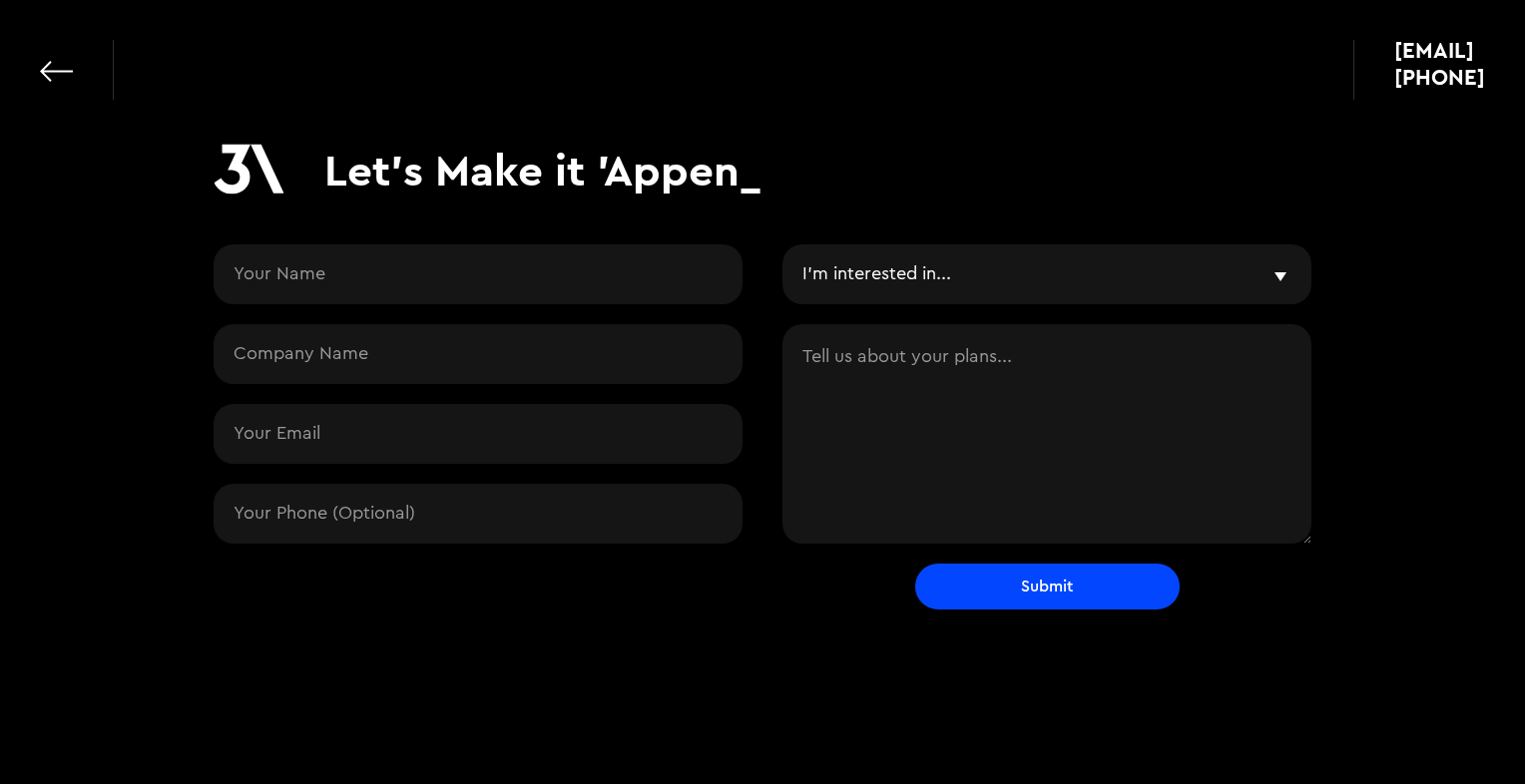 click on "Let's Make it 'Appen_ I'm interested in... Free Workshop (AI/Product) Gen-AI, LLMs, RAG Mobile or Web Applications Your App v1: 30 for $30k Promo Something else entirely Submit Thanks for reaching out! We'll be back in touch ASAP. Till then, check out our newsletters or sign up below. Get What's Appening in your inbox weekly! Oops! Something went wrong while submitting the form." at bounding box center [762, 374] 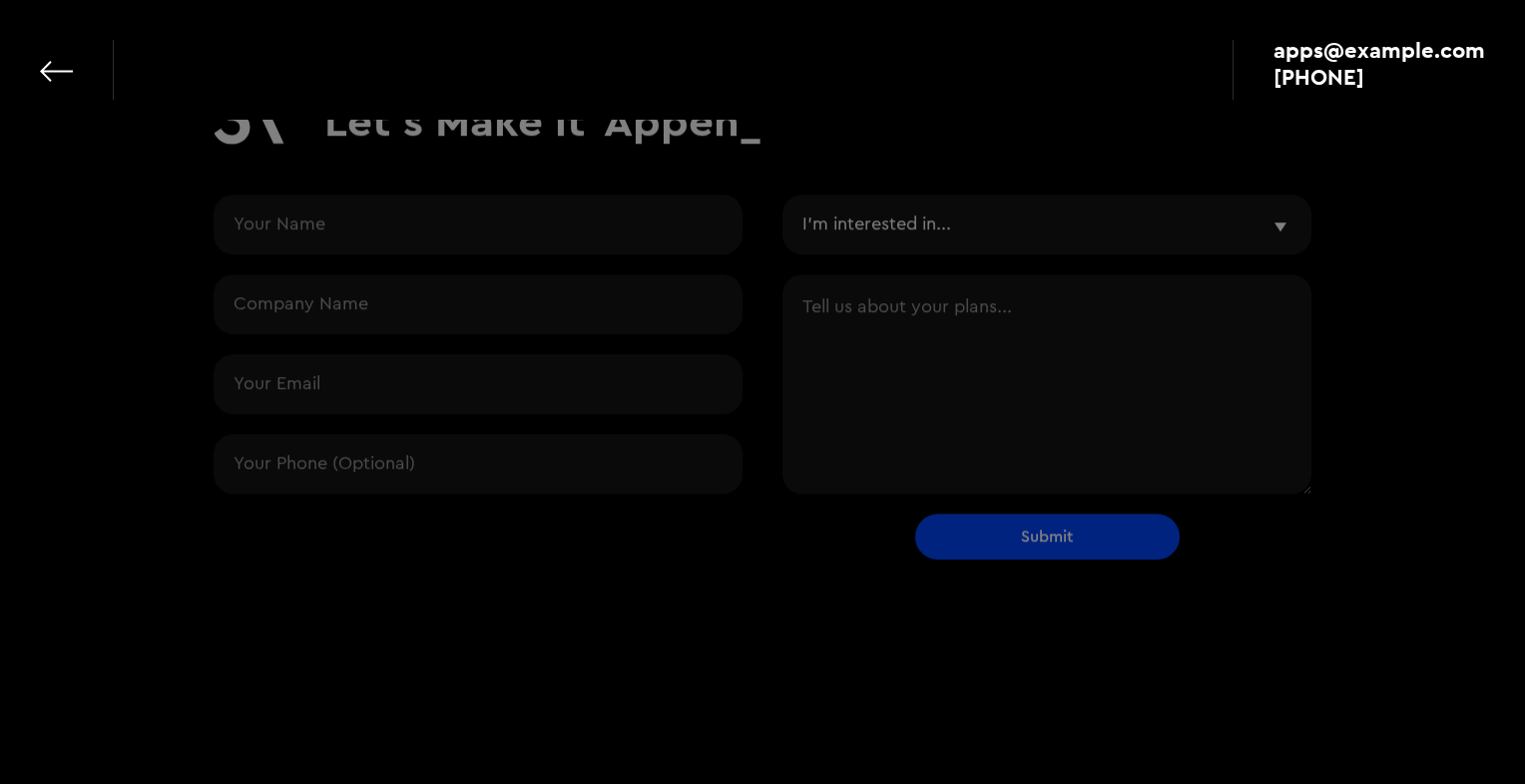 scroll, scrollTop: 0, scrollLeft: 0, axis: both 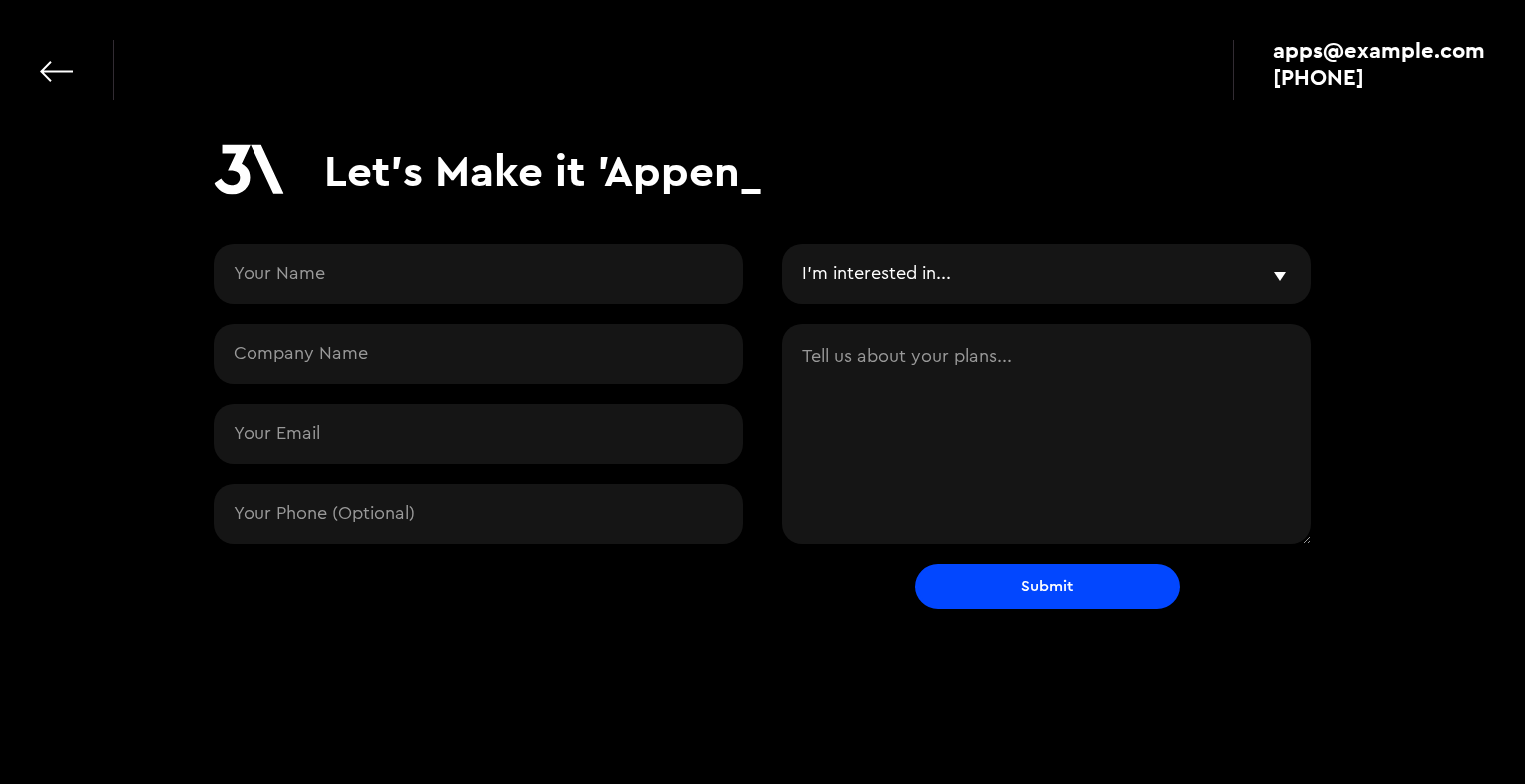 click at bounding box center [56, 71] 